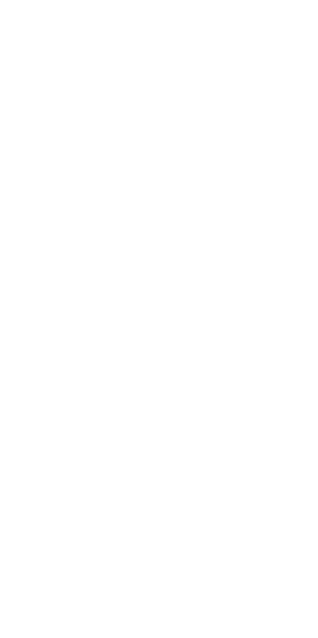 scroll, scrollTop: 0, scrollLeft: 0, axis: both 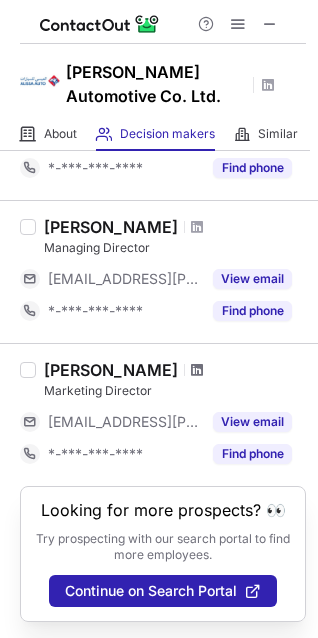 click at bounding box center (197, 370) 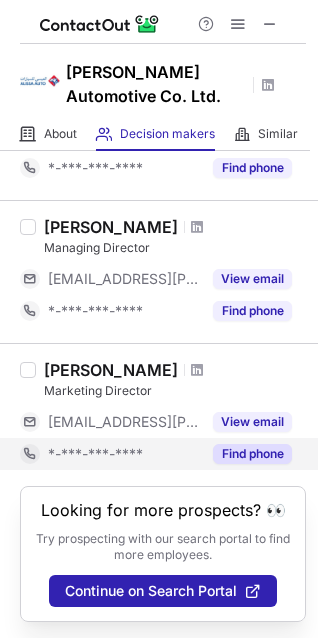 click on "Find phone" at bounding box center (252, 454) 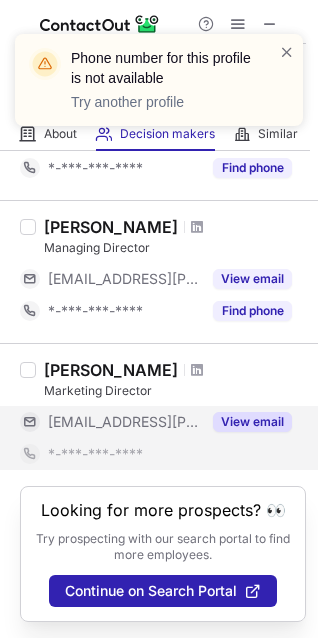 click on "View email" at bounding box center [252, 422] 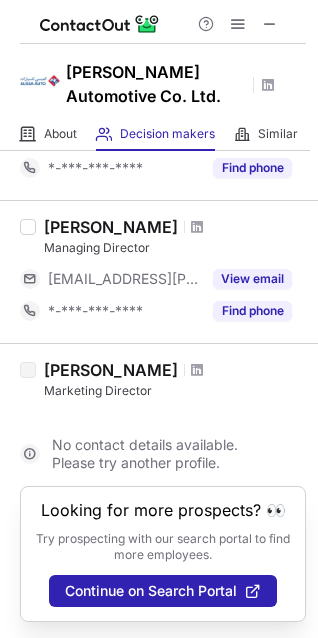 scroll, scrollTop: 836, scrollLeft: 0, axis: vertical 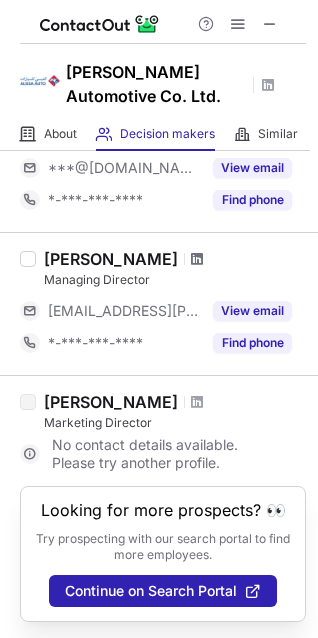 click at bounding box center [197, 259] 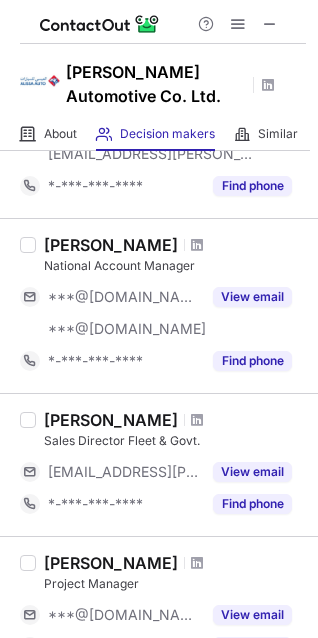 scroll, scrollTop: 336, scrollLeft: 0, axis: vertical 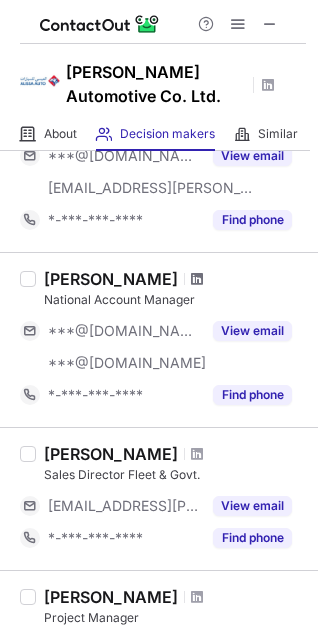 click at bounding box center [197, 279] 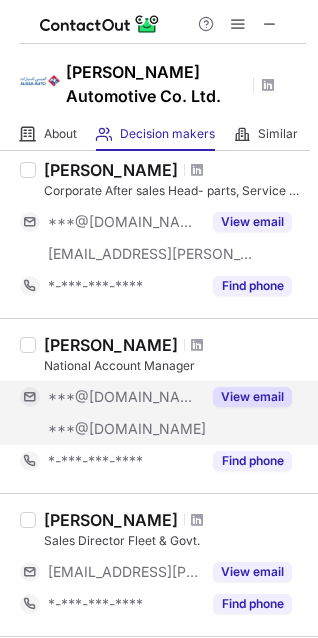 scroll, scrollTop: 236, scrollLeft: 0, axis: vertical 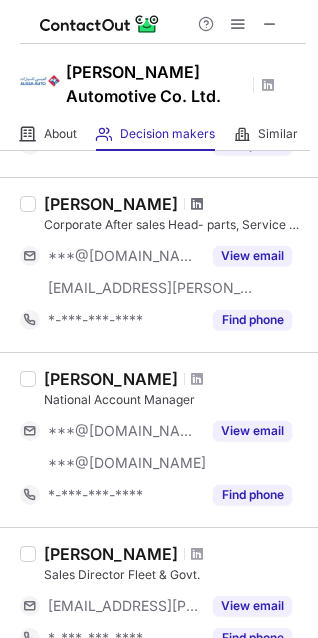 click at bounding box center [197, 204] 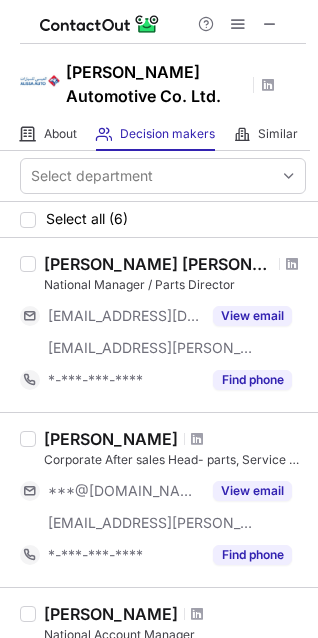 scroll, scrollTop: 0, scrollLeft: 0, axis: both 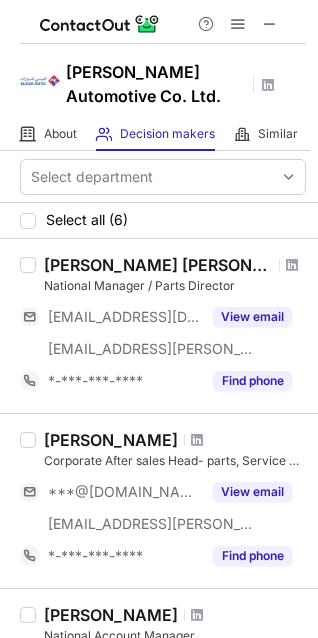 click at bounding box center [292, 265] 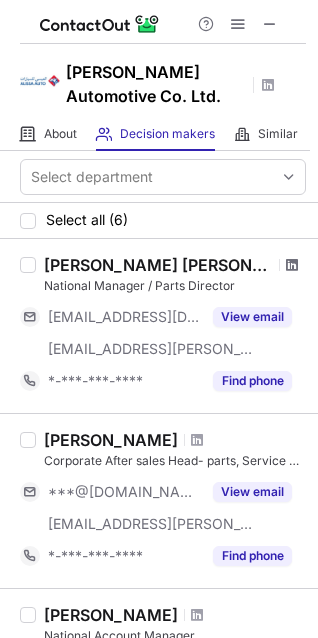 click at bounding box center [292, 265] 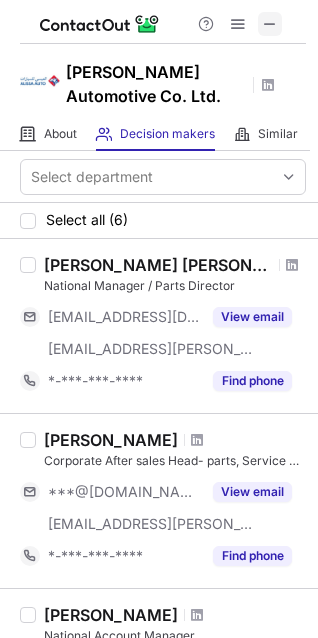 click at bounding box center [270, 24] 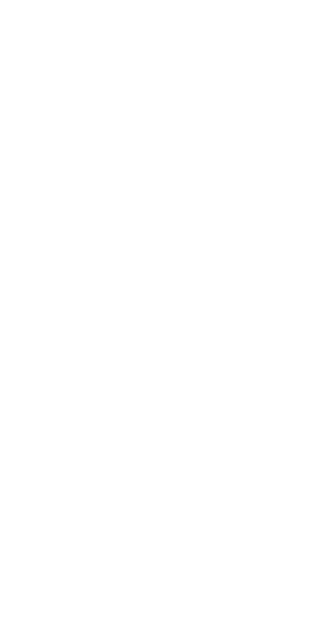scroll, scrollTop: 0, scrollLeft: 0, axis: both 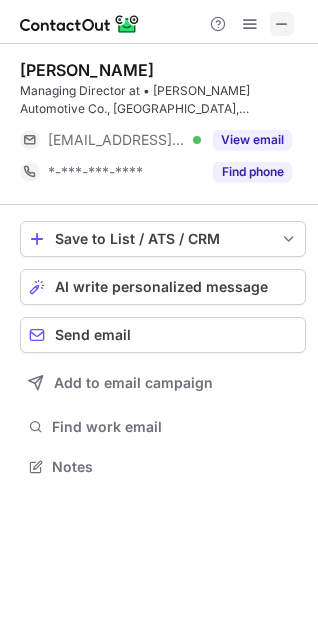 click at bounding box center [282, 24] 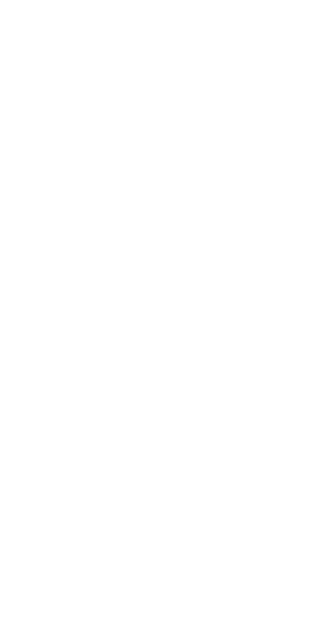 scroll, scrollTop: 0, scrollLeft: 0, axis: both 